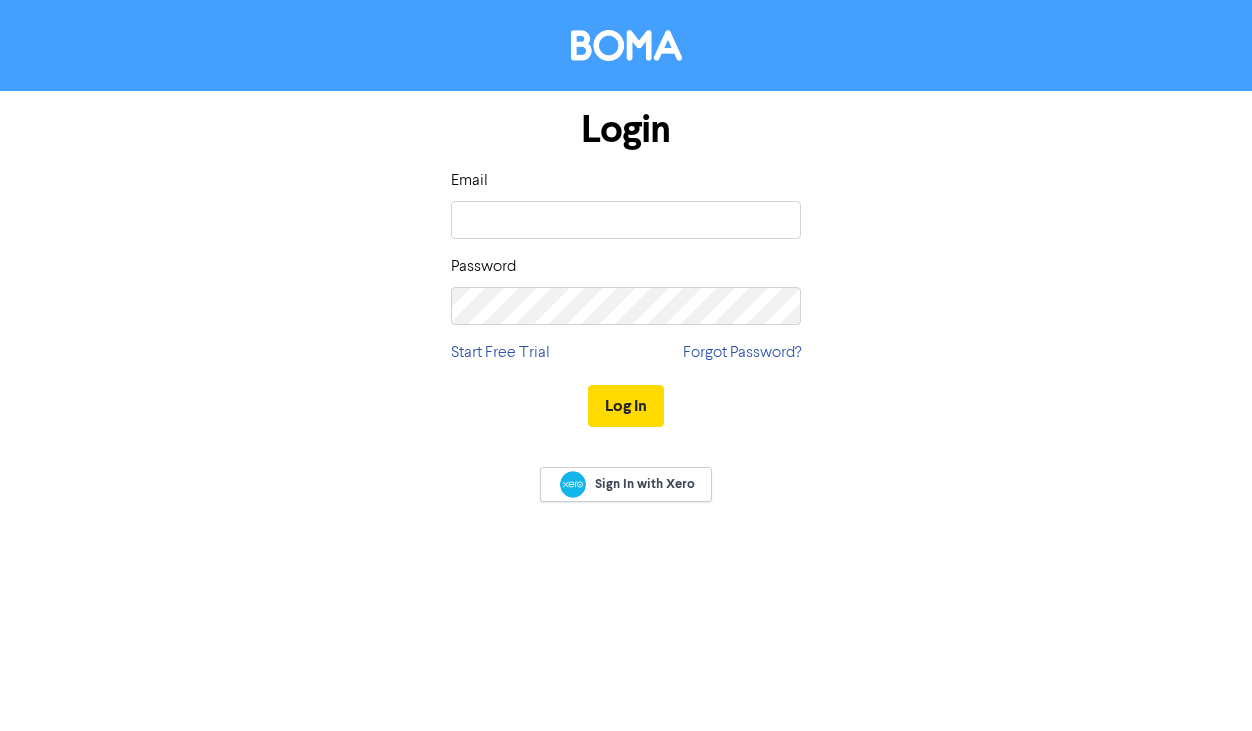scroll, scrollTop: 0, scrollLeft: 0, axis: both 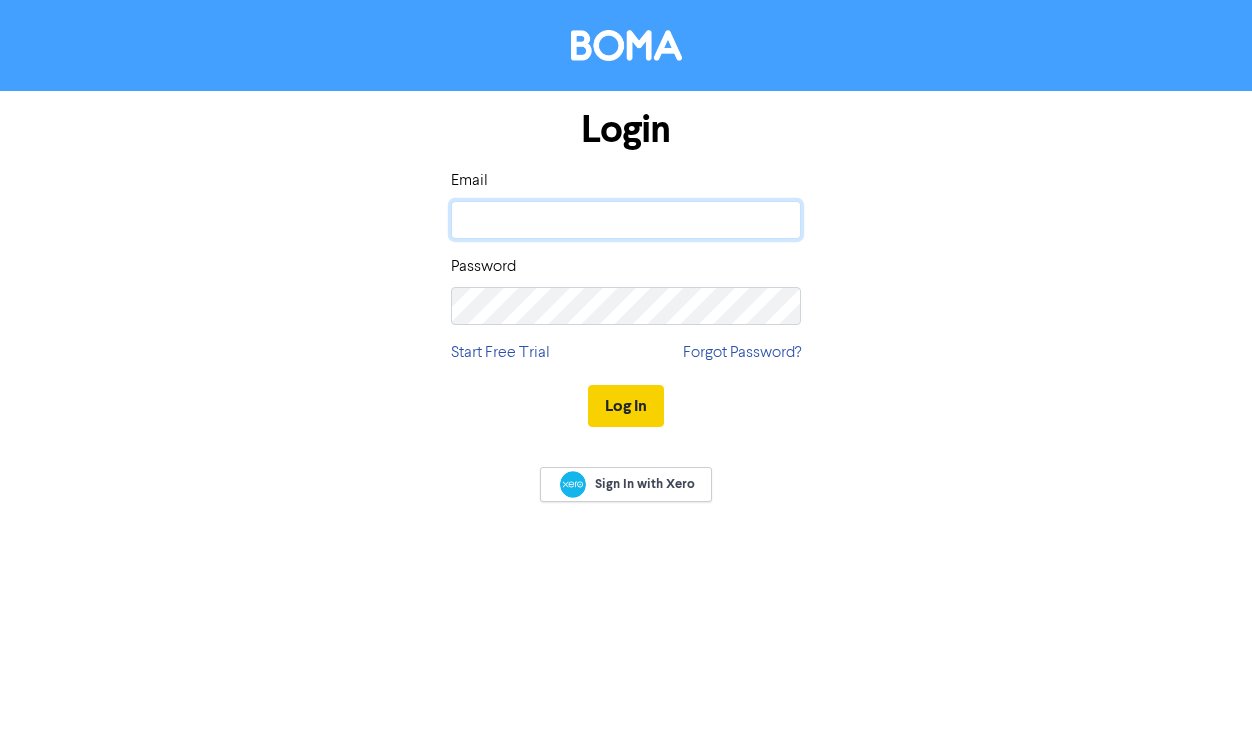 type on "[PERSON_NAME][EMAIL_ADDRESS][DOMAIN_NAME]" 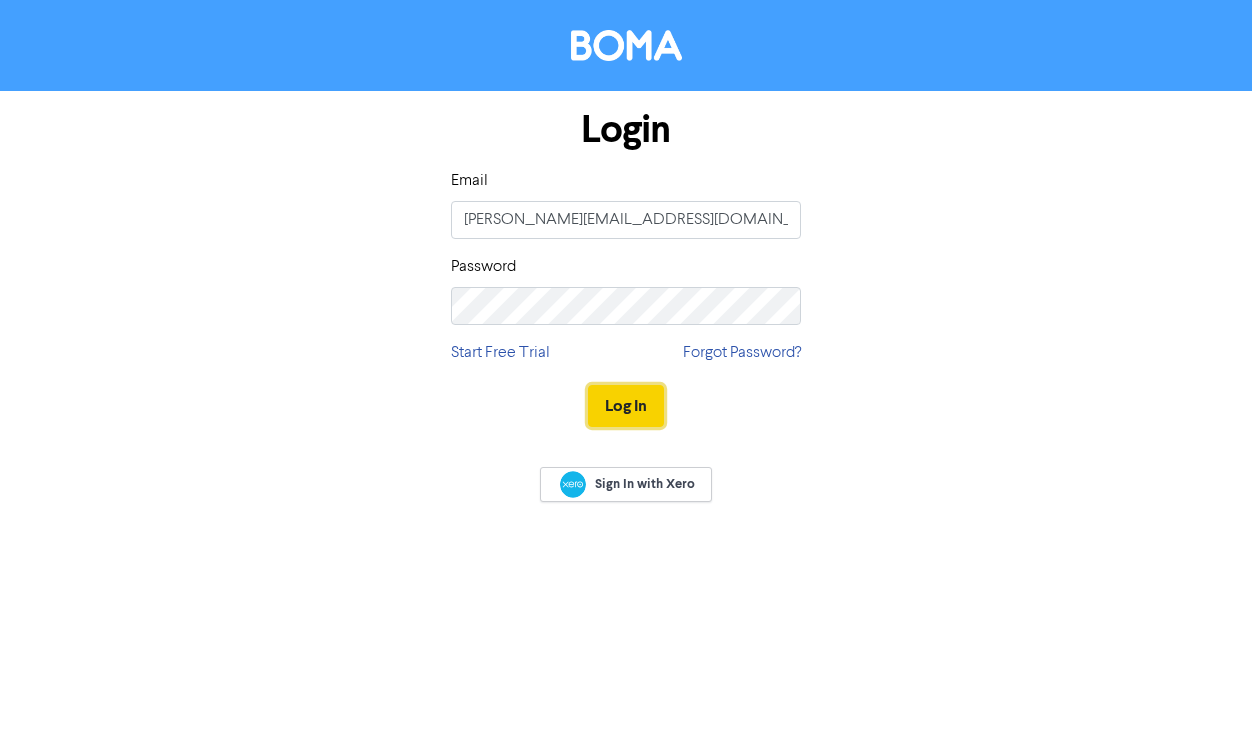 click on "Log In" at bounding box center (626, 406) 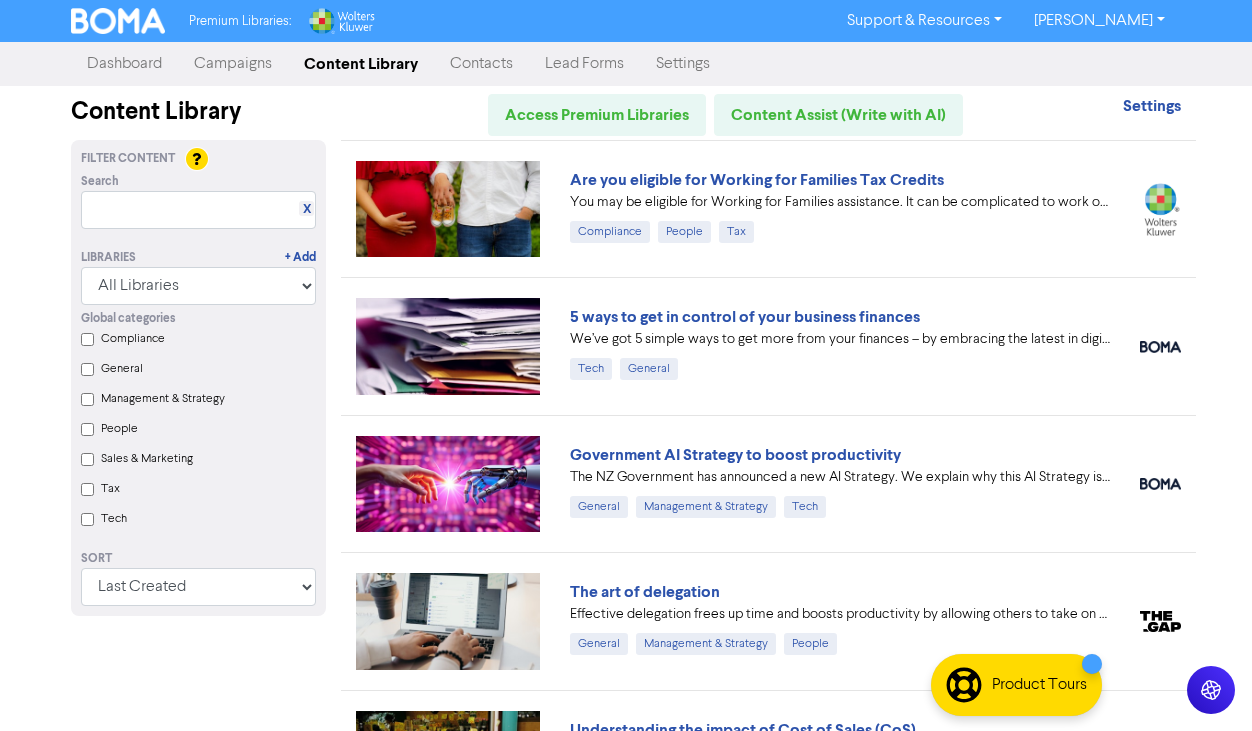 click on "Compliance" at bounding box center [87, 339] 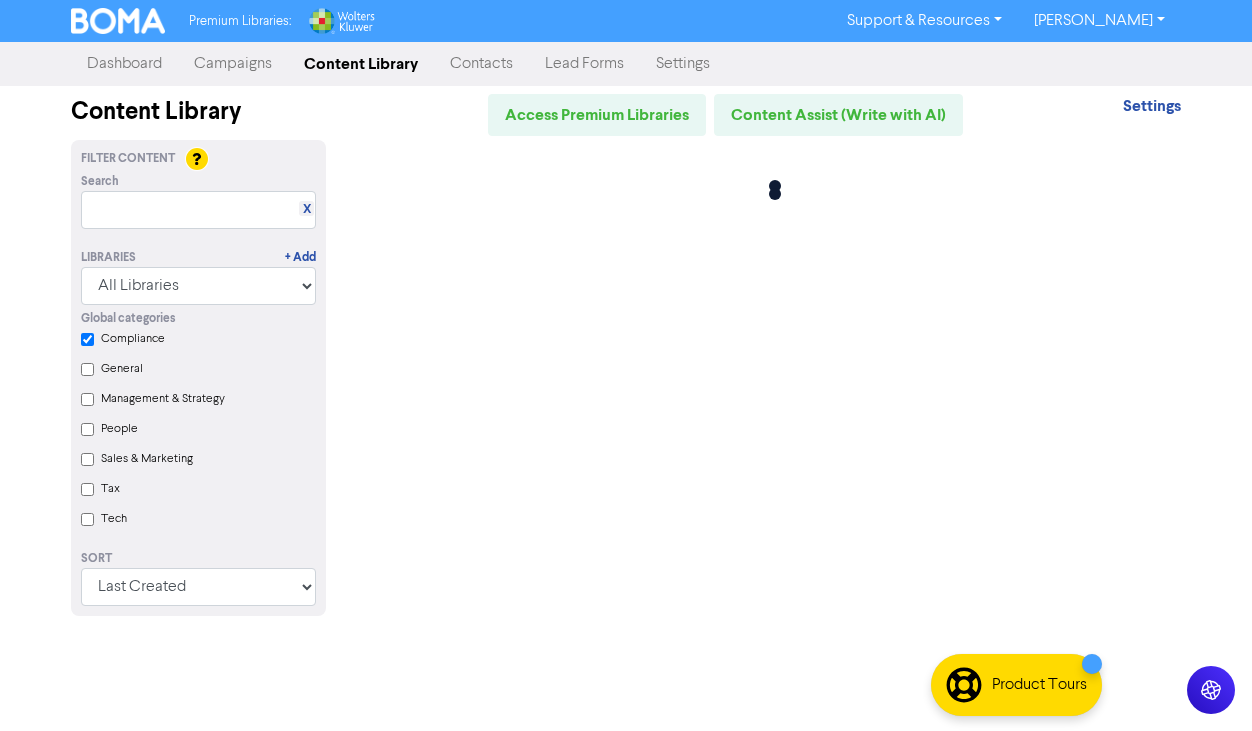 checkbox on "true" 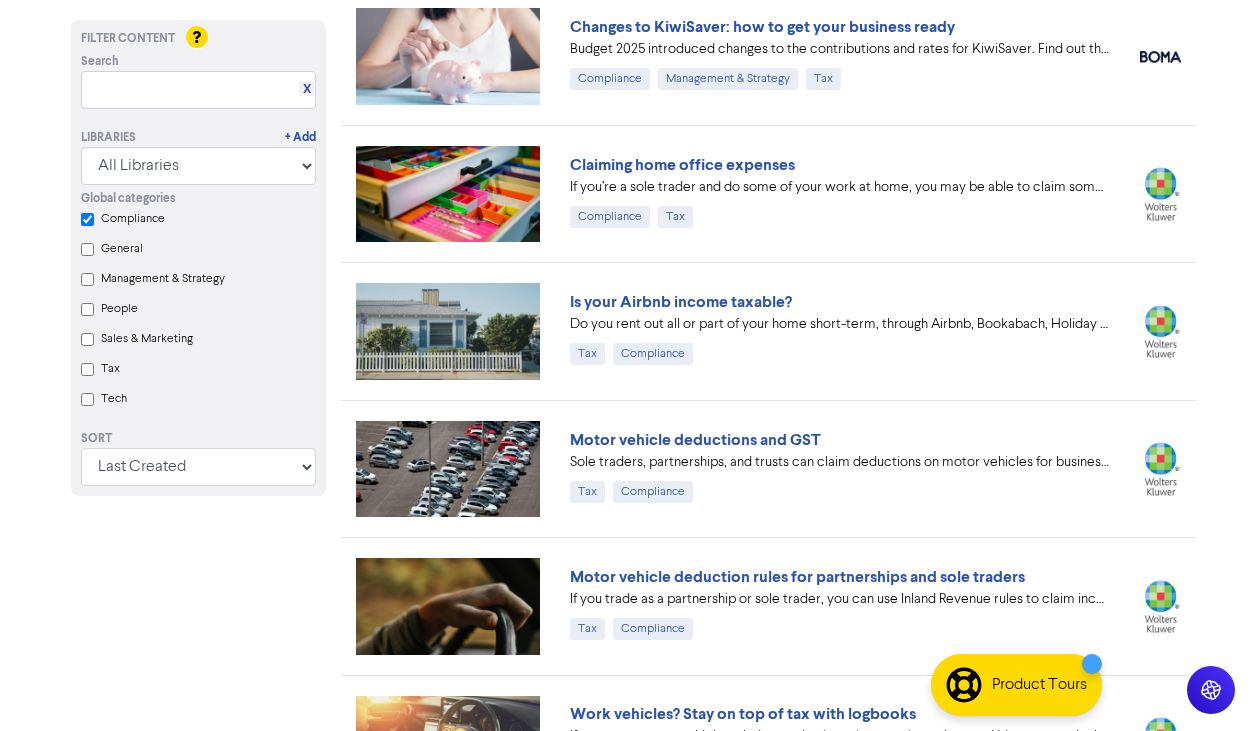 scroll, scrollTop: 563, scrollLeft: 0, axis: vertical 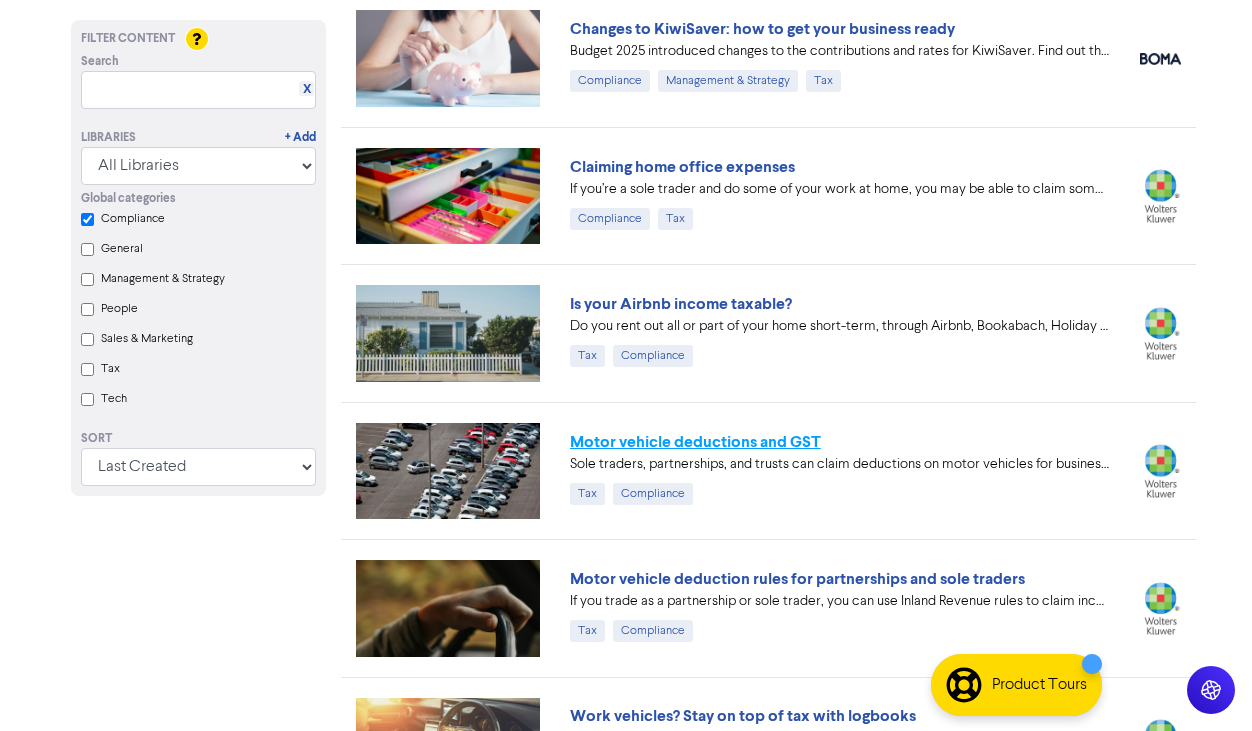 click on "Motor vehicle deductions and GST" at bounding box center [695, 442] 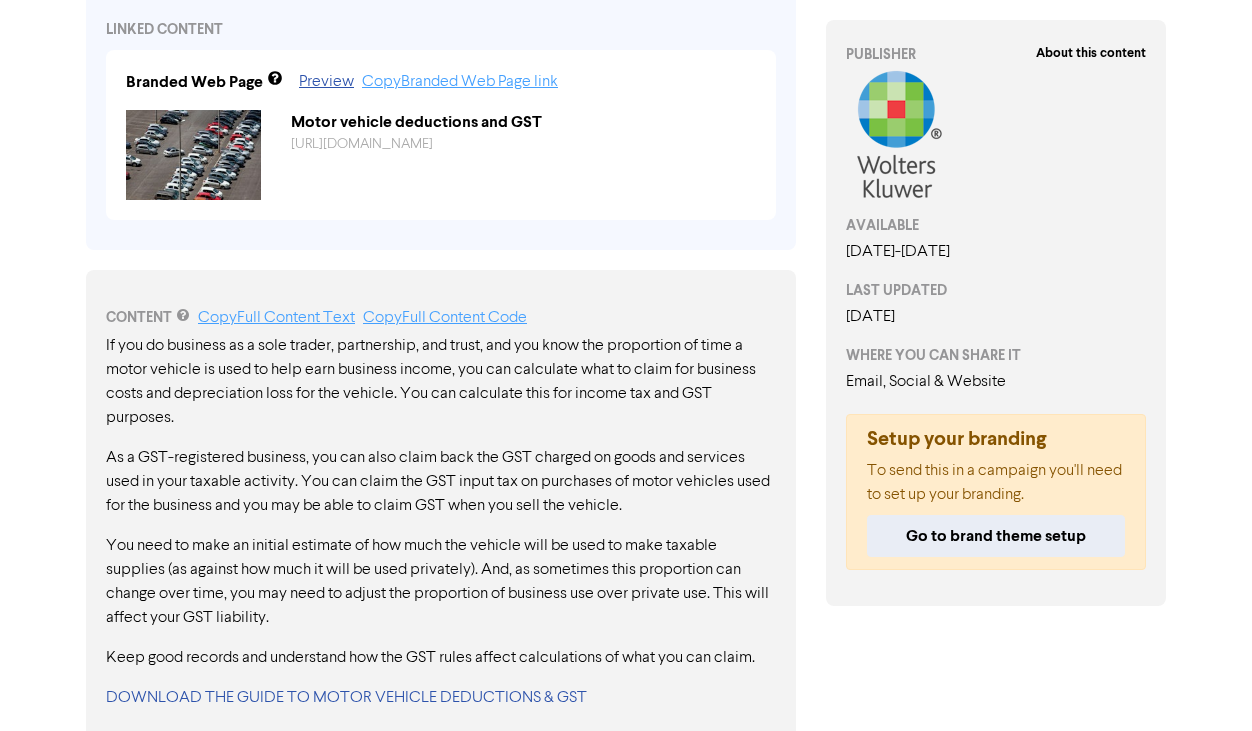 scroll, scrollTop: 806, scrollLeft: 0, axis: vertical 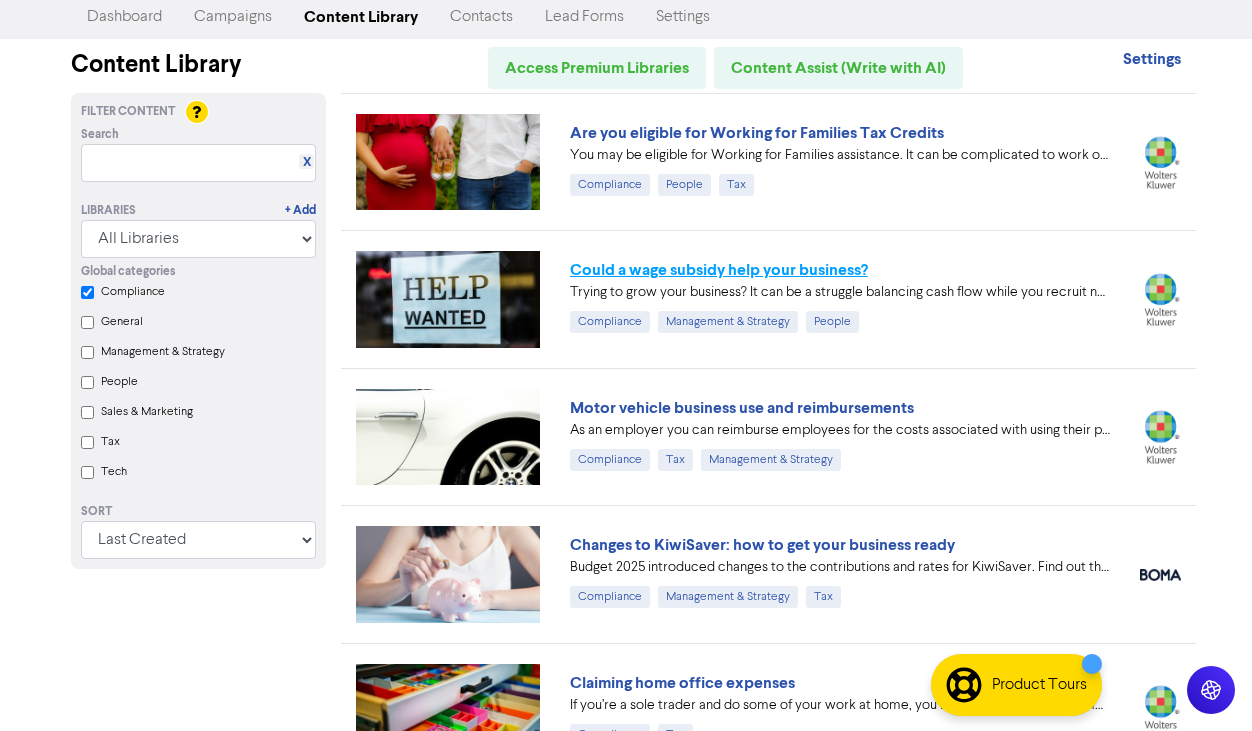click on "Could a wage subsidy help your business?" at bounding box center (719, 270) 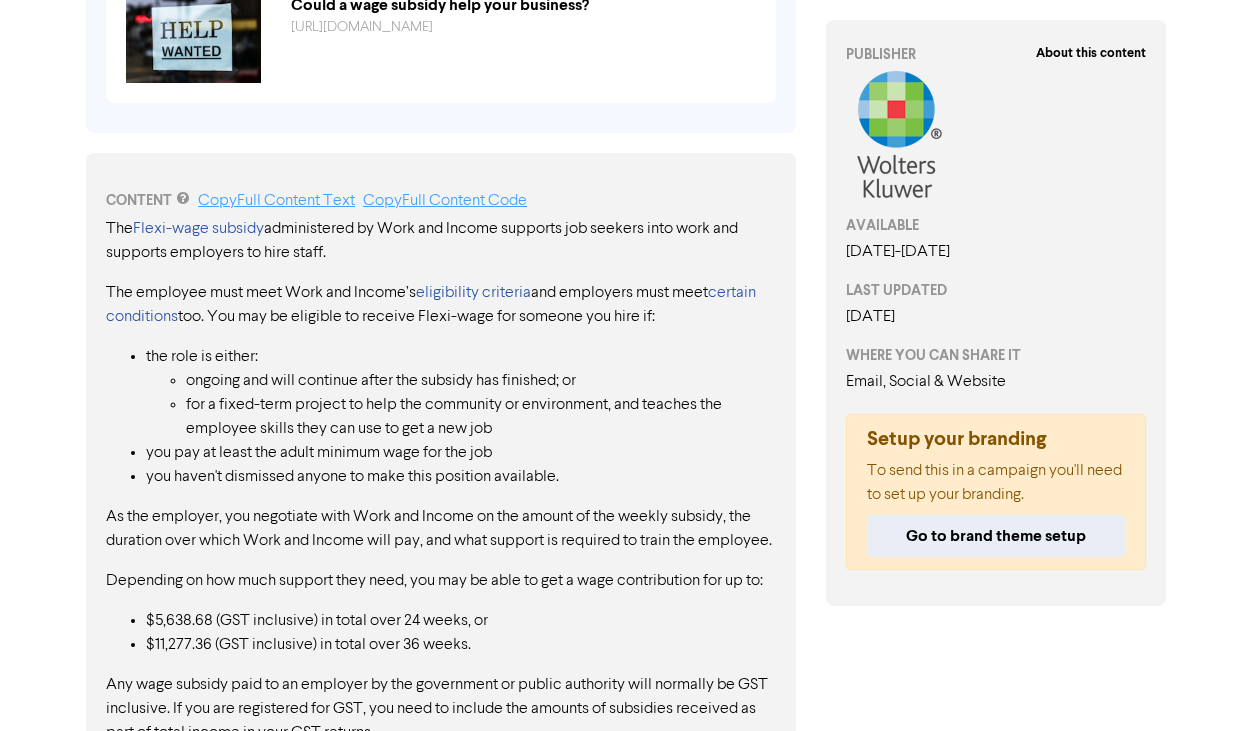scroll, scrollTop: 1046, scrollLeft: 0, axis: vertical 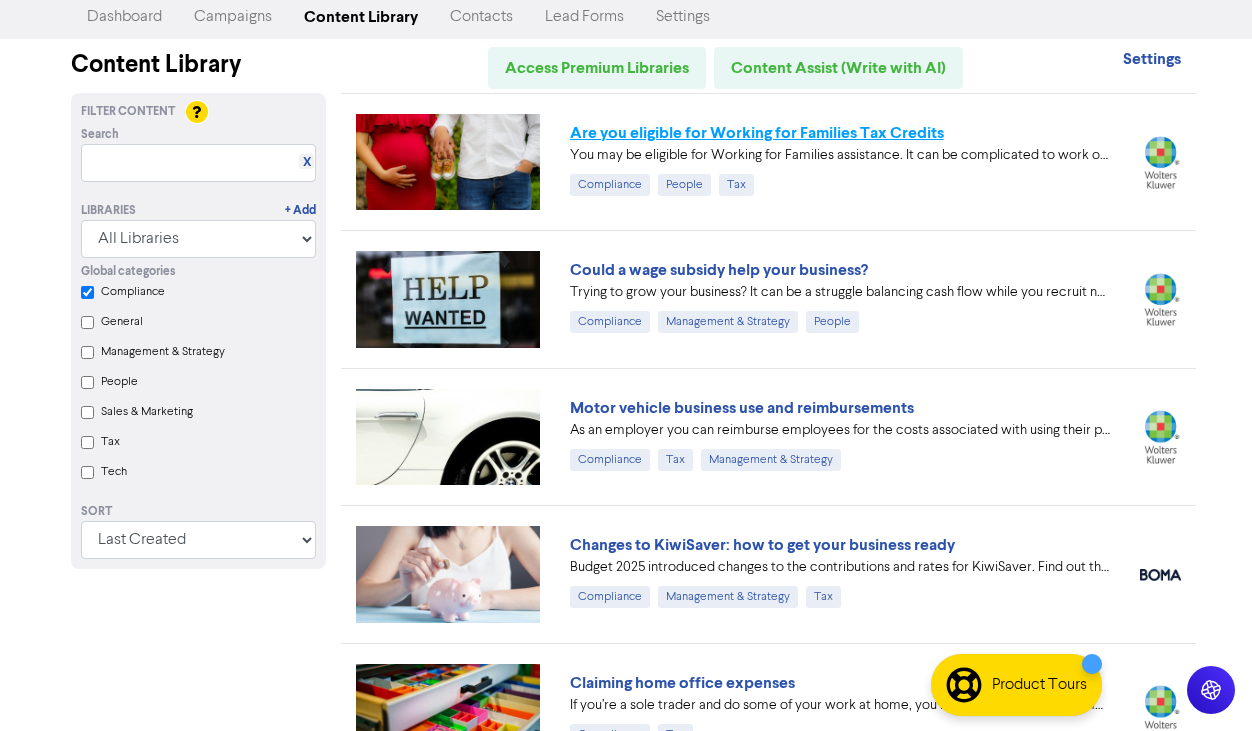 click on "Are you eligible for Working for Families Tax Credits" at bounding box center [757, 133] 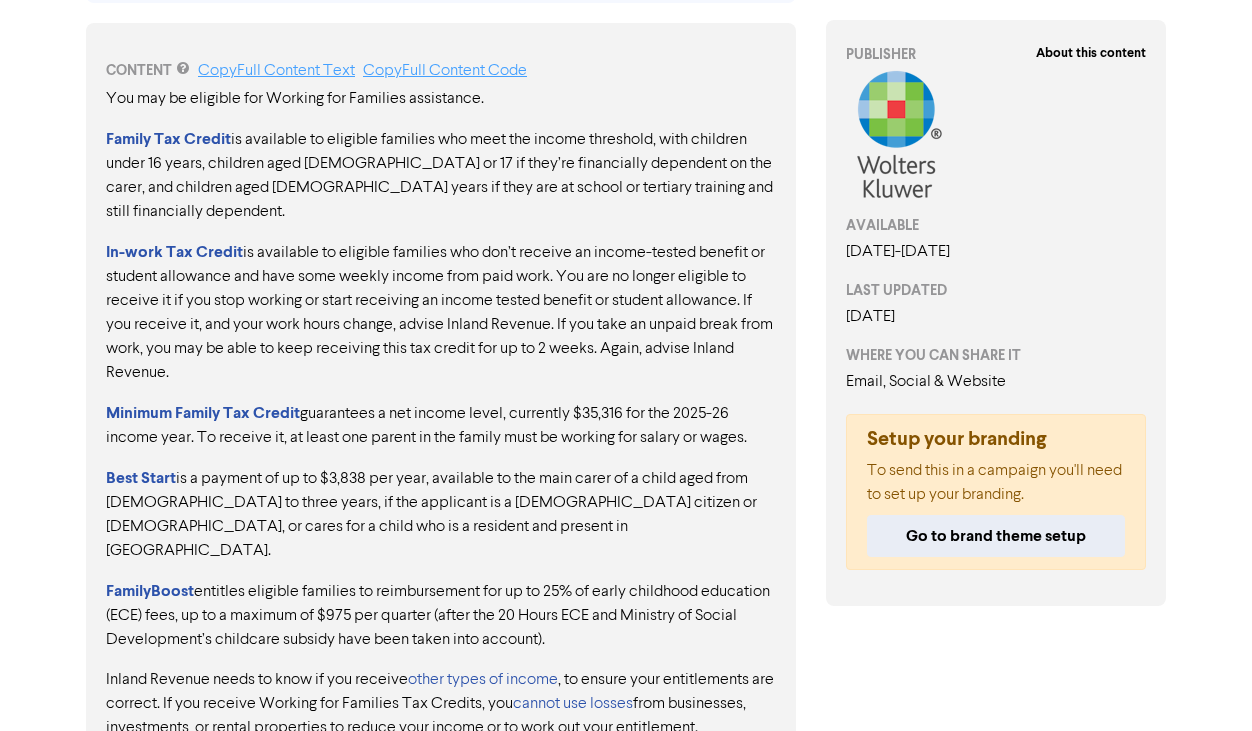 scroll, scrollTop: 1099, scrollLeft: 0, axis: vertical 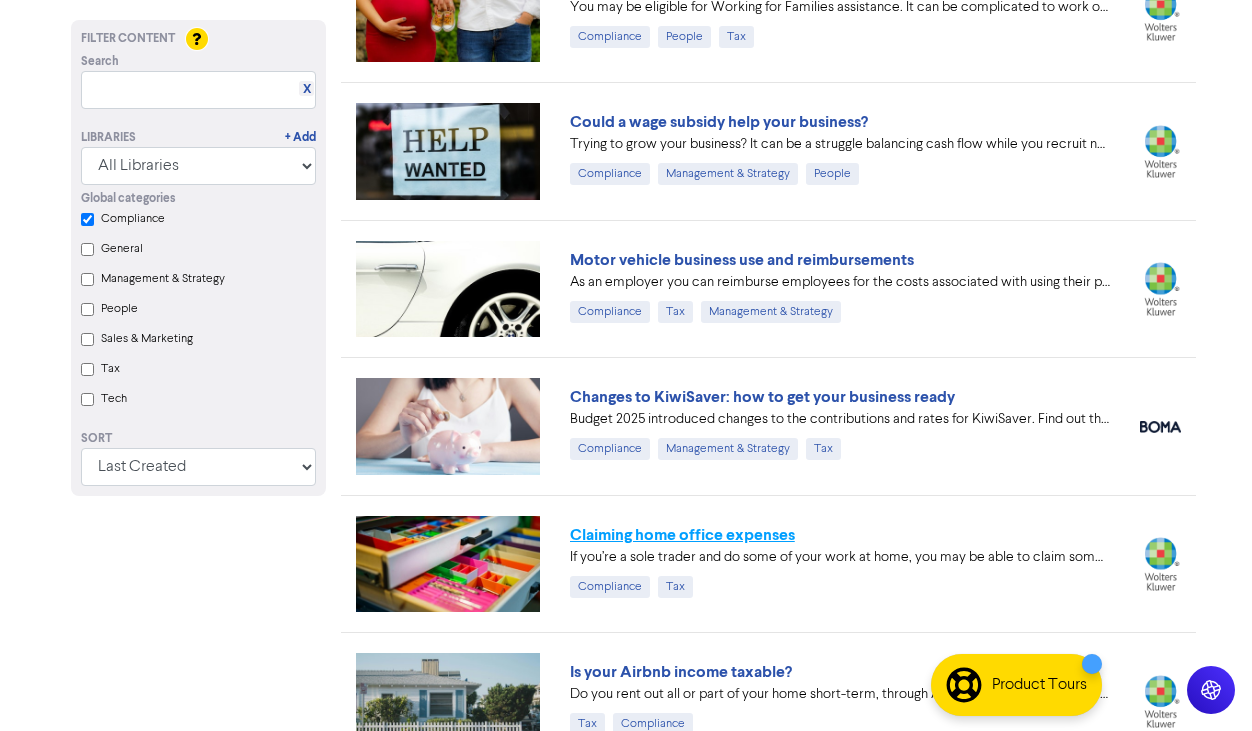 click on "Claiming home office expenses" at bounding box center [682, 535] 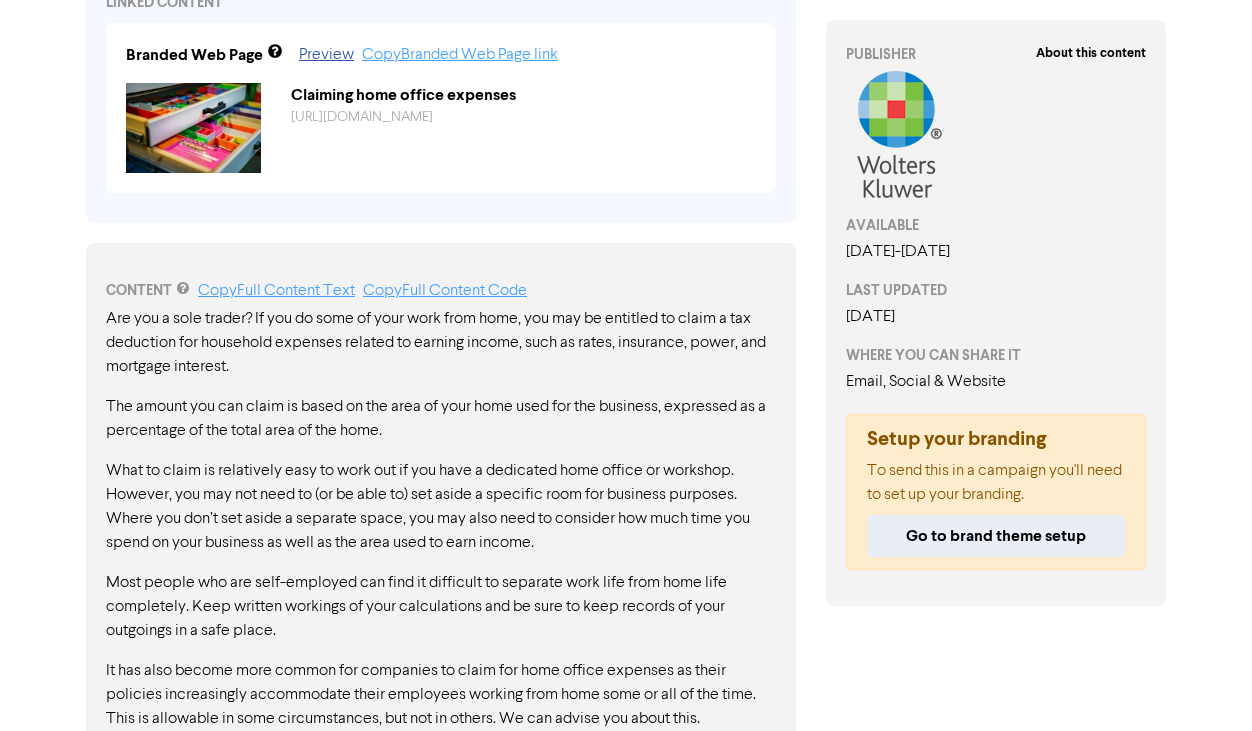 scroll, scrollTop: 894, scrollLeft: 0, axis: vertical 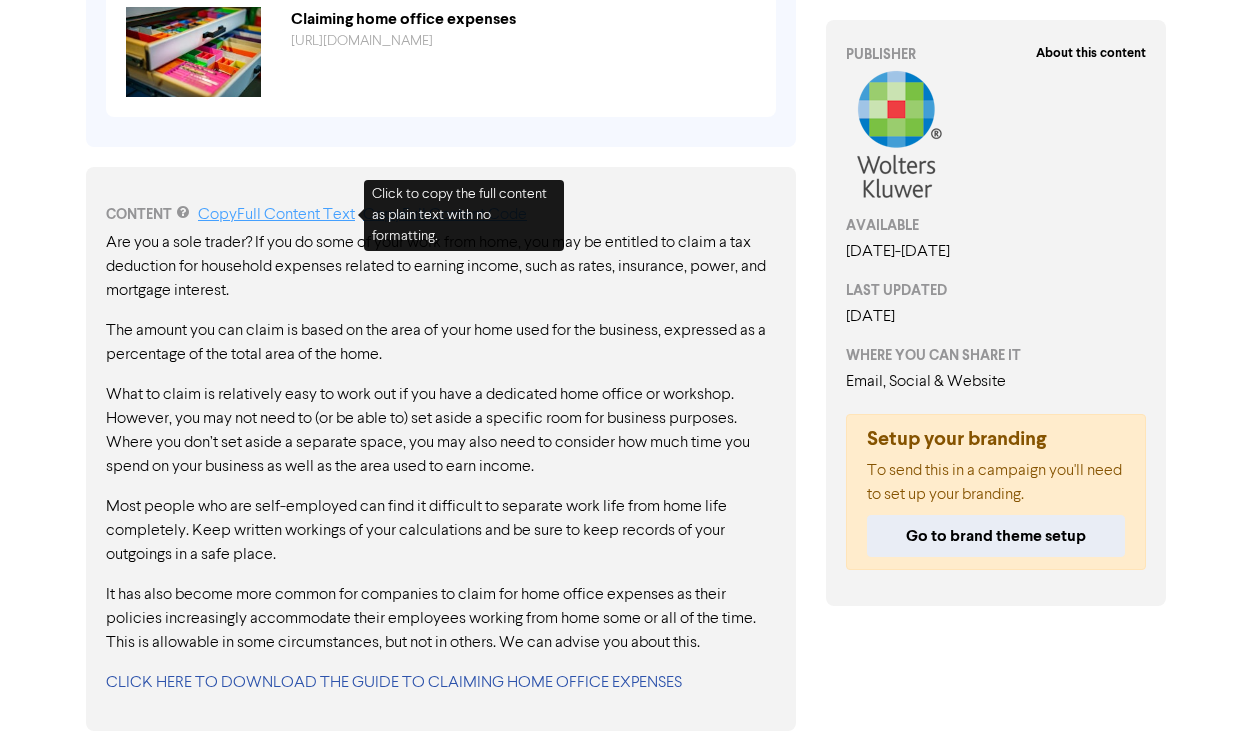 click on "Copy  Full Content Text" at bounding box center (276, 215) 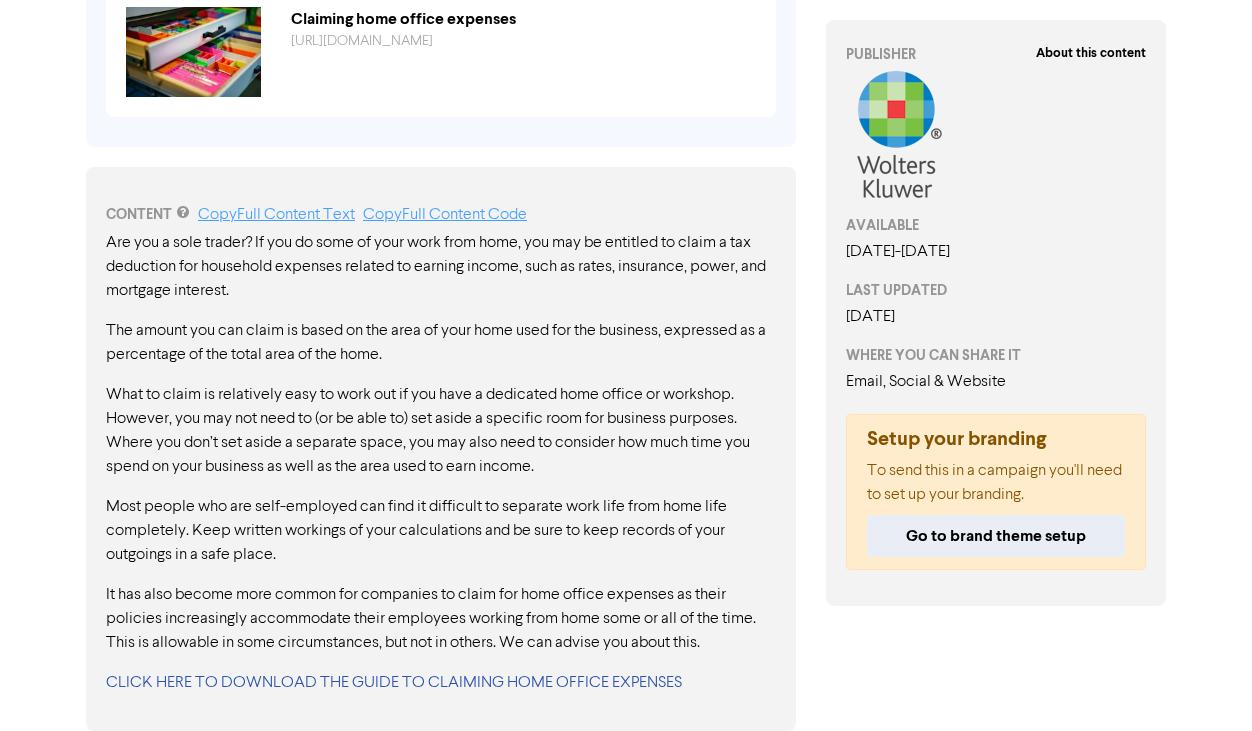 drag, startPoint x: 295, startPoint y: 282, endPoint x: 263, endPoint y: 255, distance: 41.868843 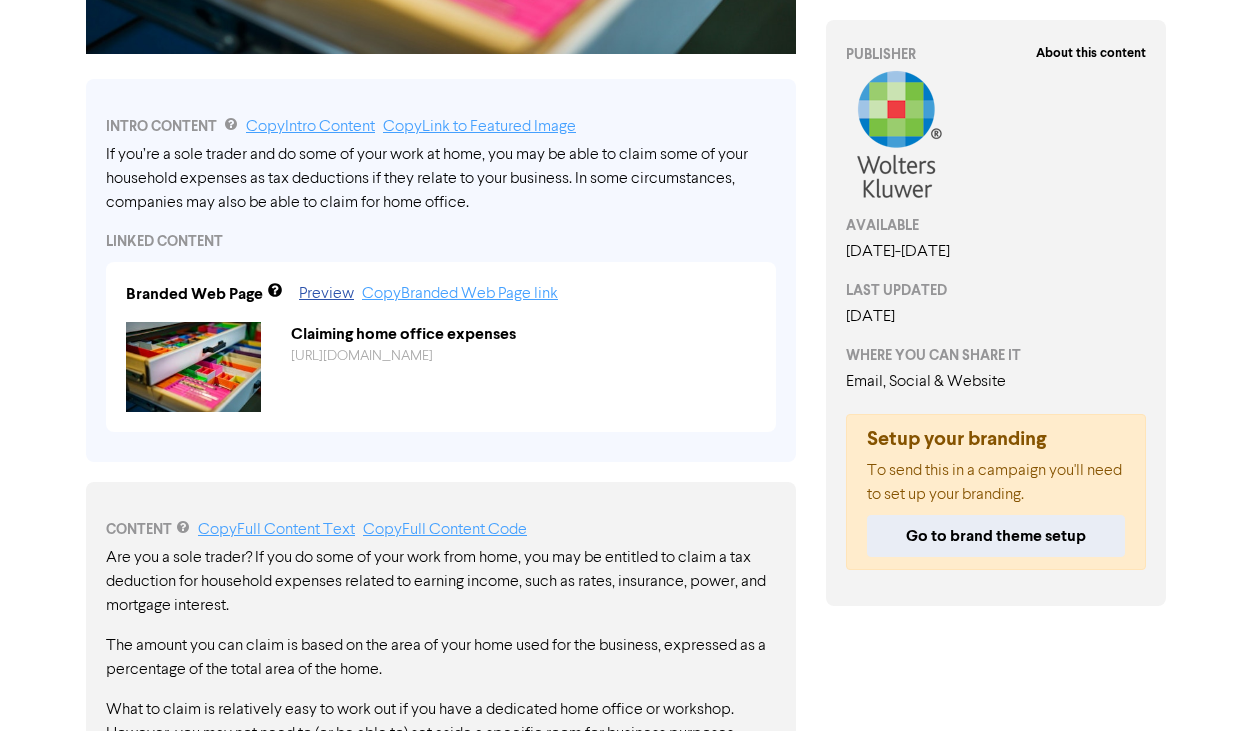 scroll, scrollTop: 0, scrollLeft: 0, axis: both 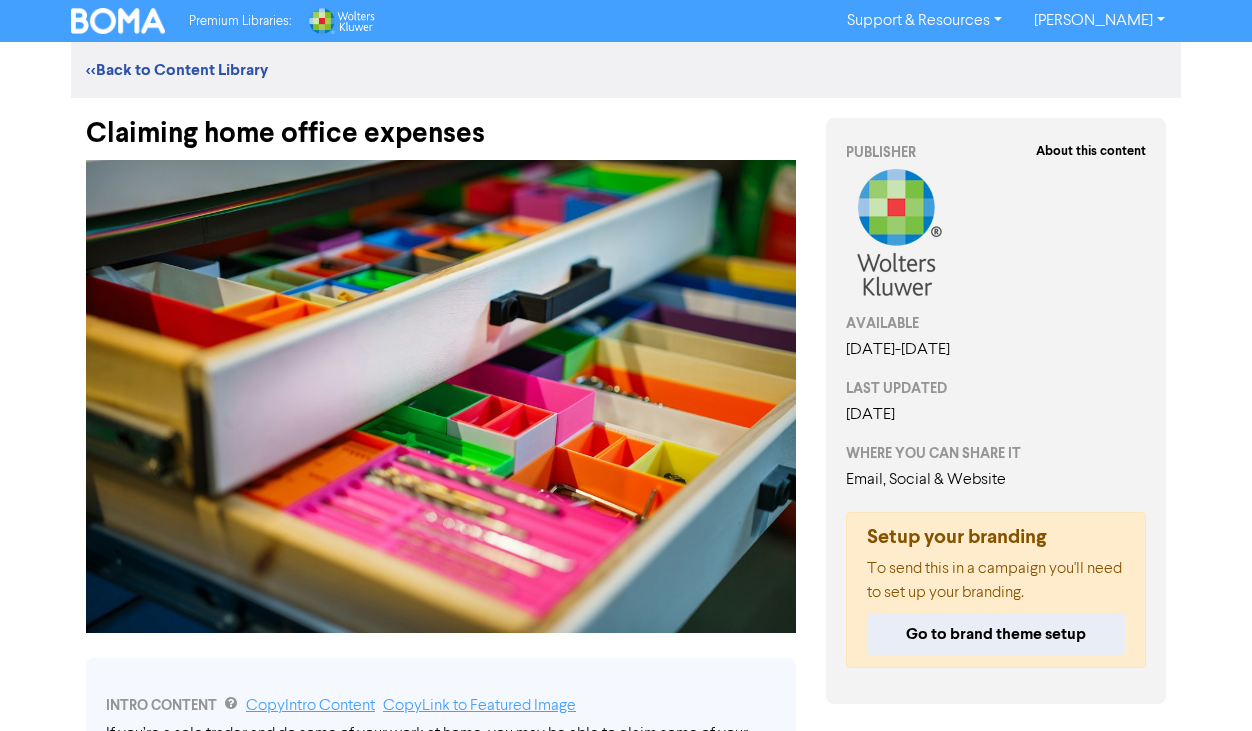 click at bounding box center (118, 21) 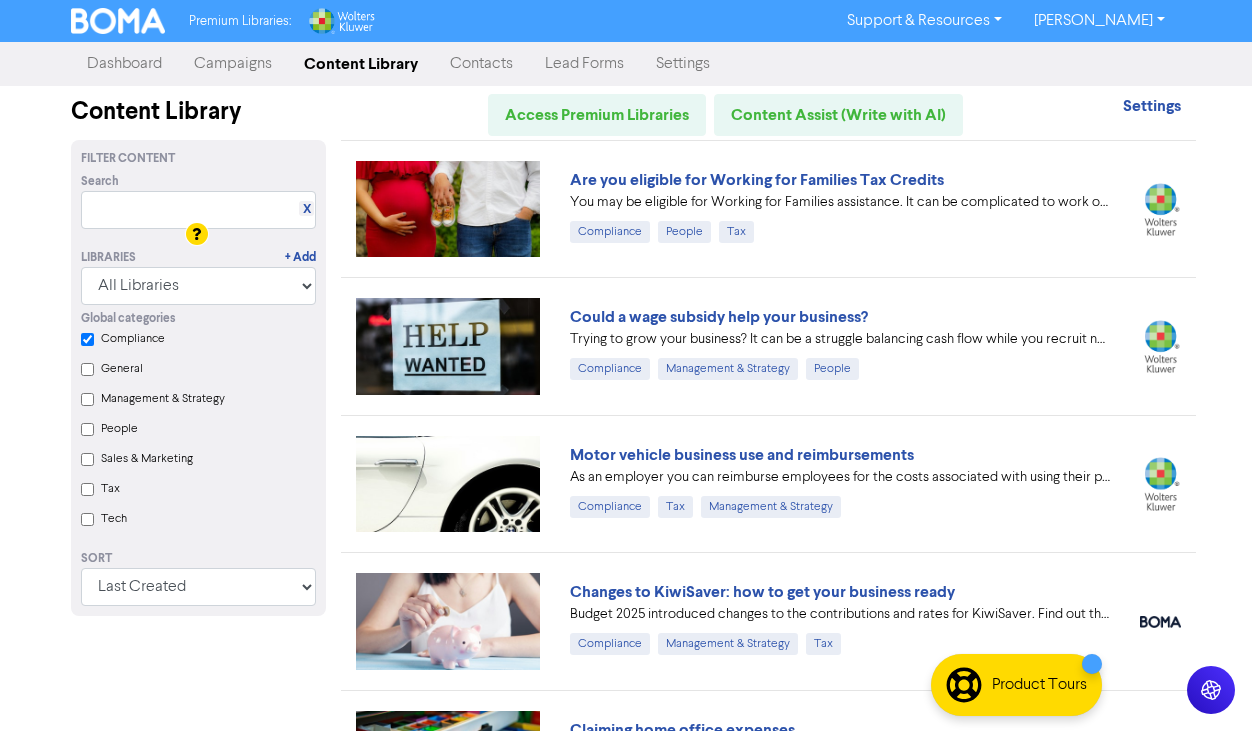 scroll, scrollTop: 195, scrollLeft: 0, axis: vertical 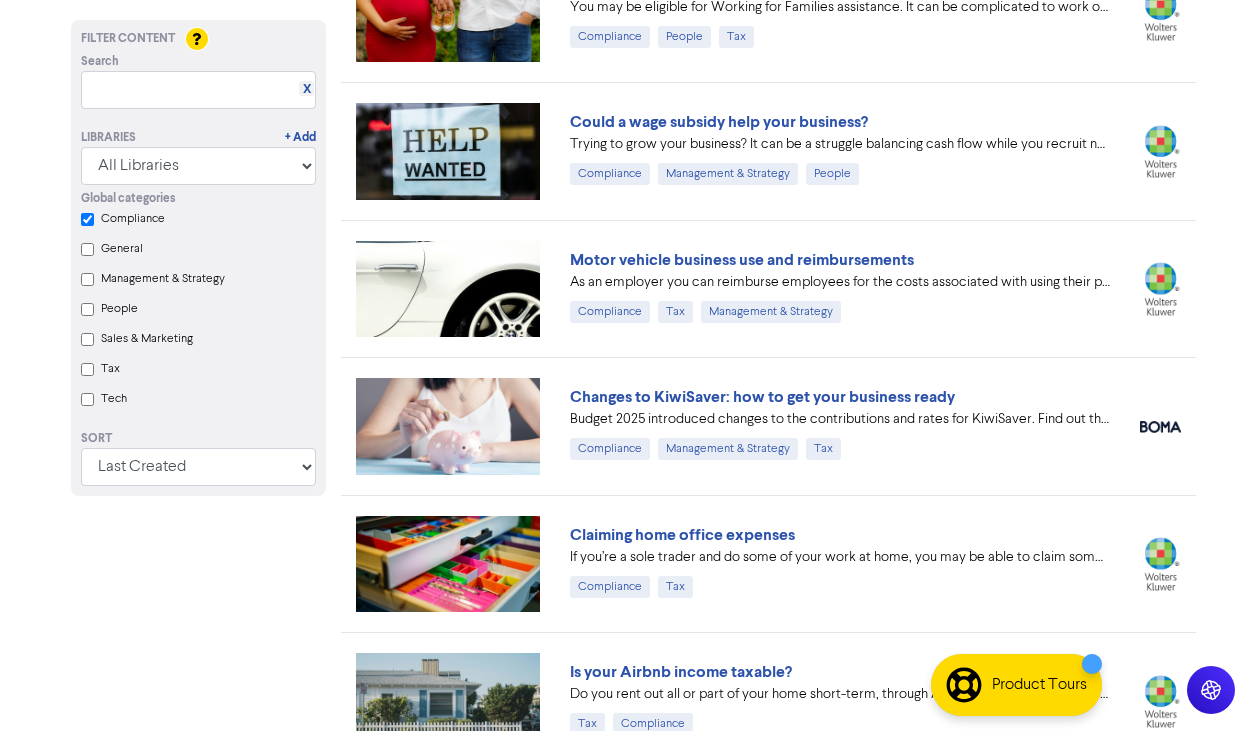 click on "Compliance" at bounding box center [87, 219] 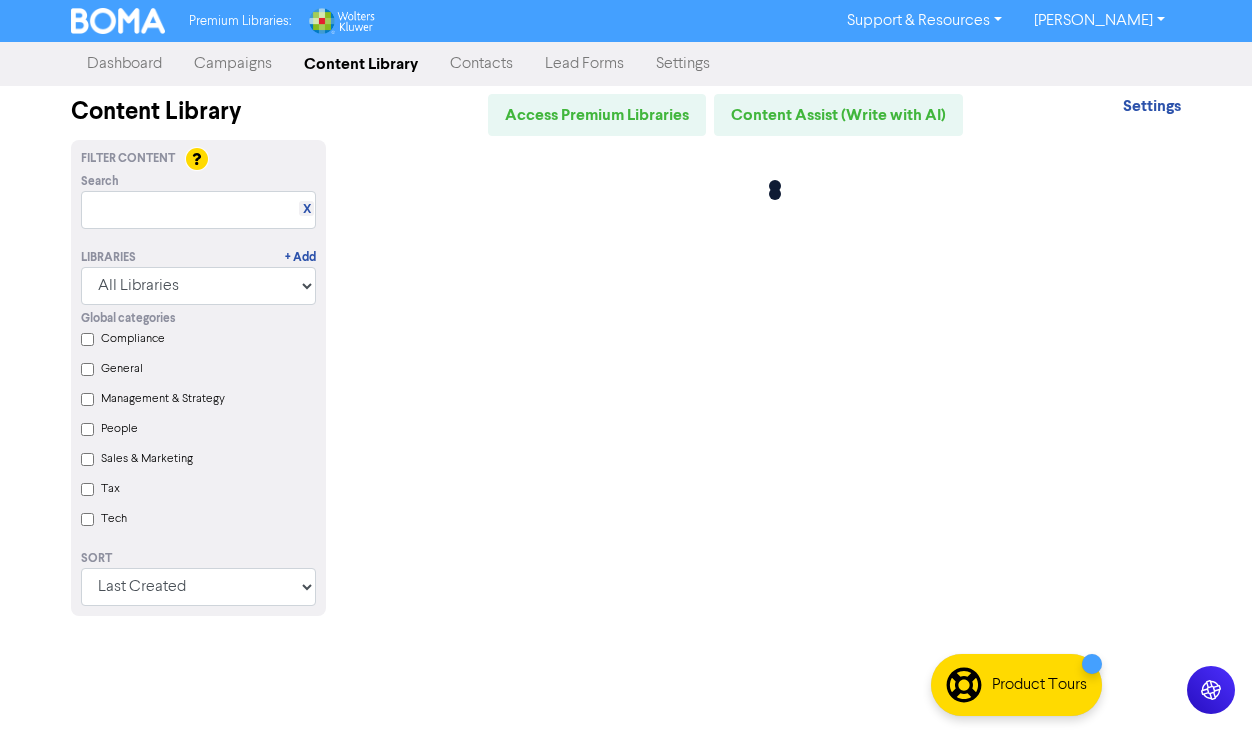 checkbox on "false" 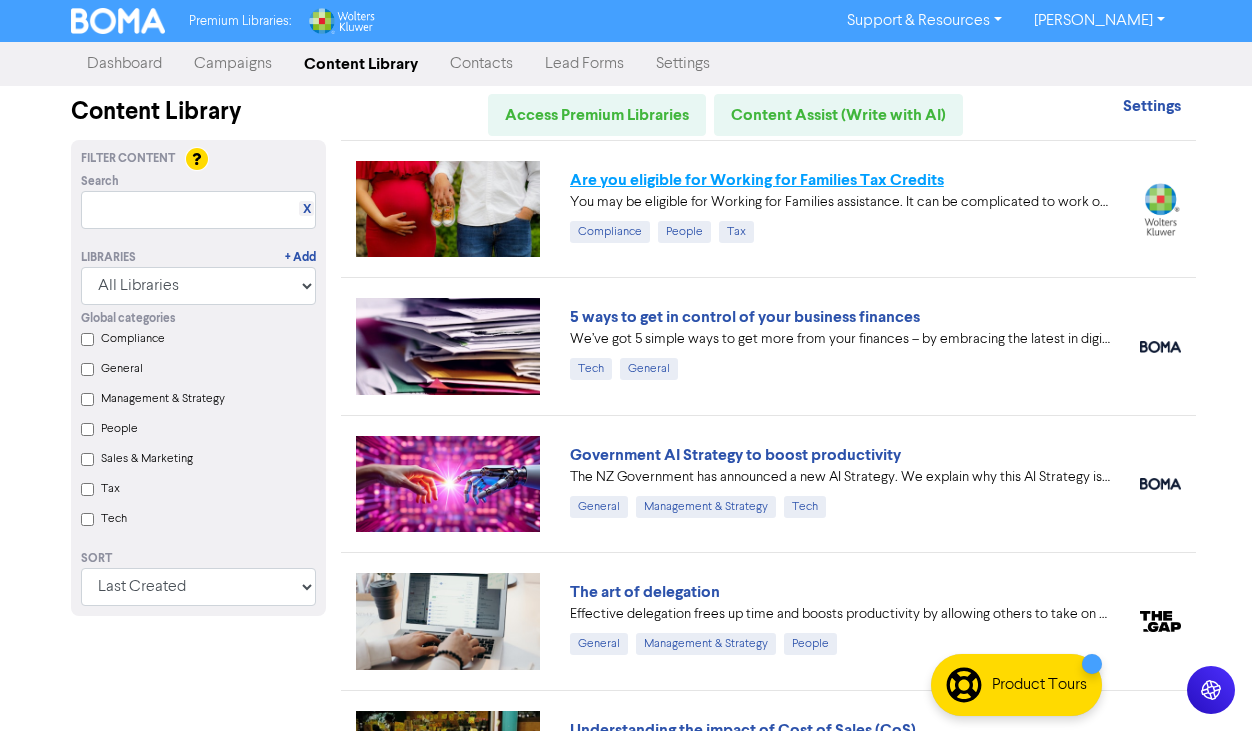 click on "Are you eligible for Working for Families Tax Credits" at bounding box center [757, 180] 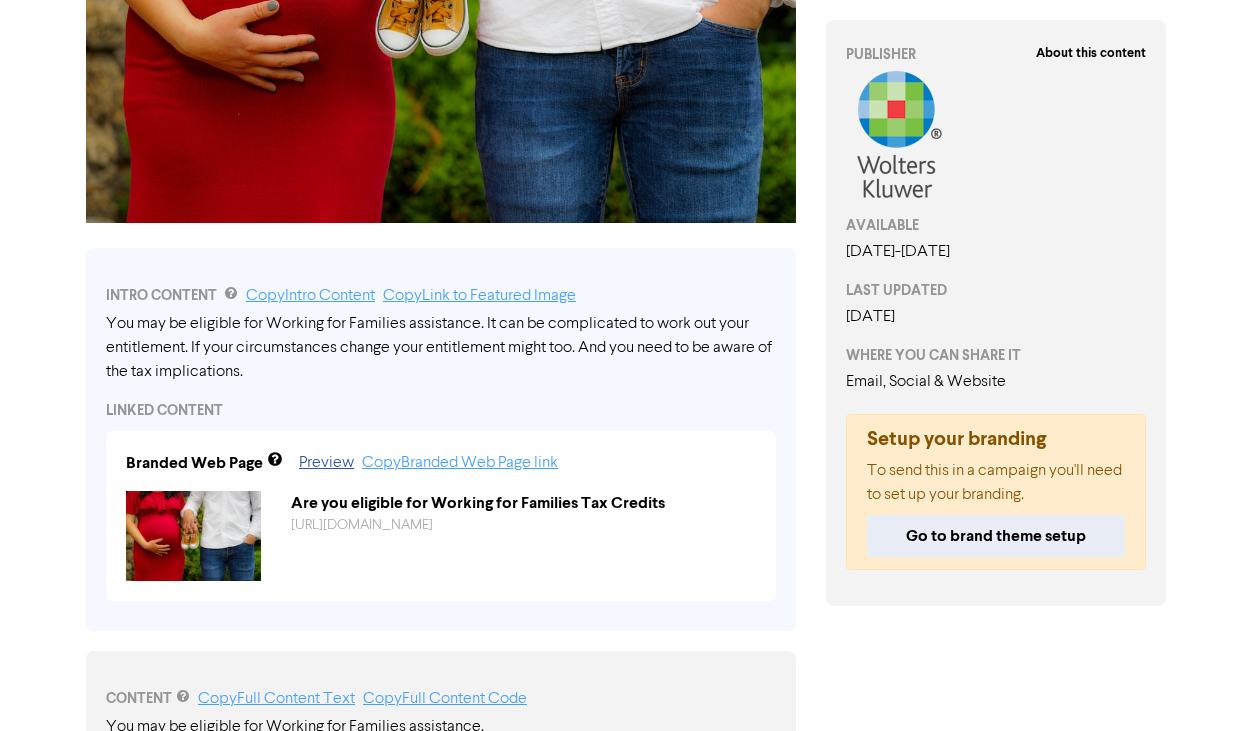 scroll, scrollTop: 330, scrollLeft: 0, axis: vertical 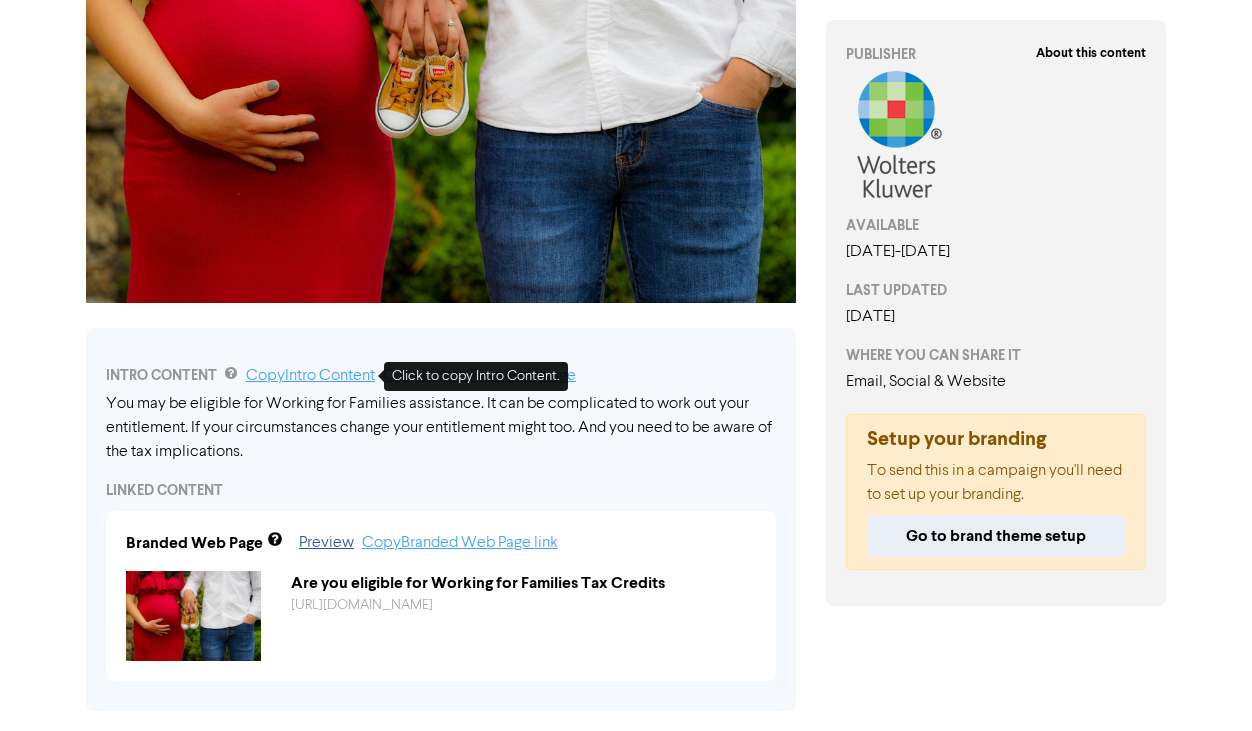 click on "Copy  Intro Content" at bounding box center (310, 376) 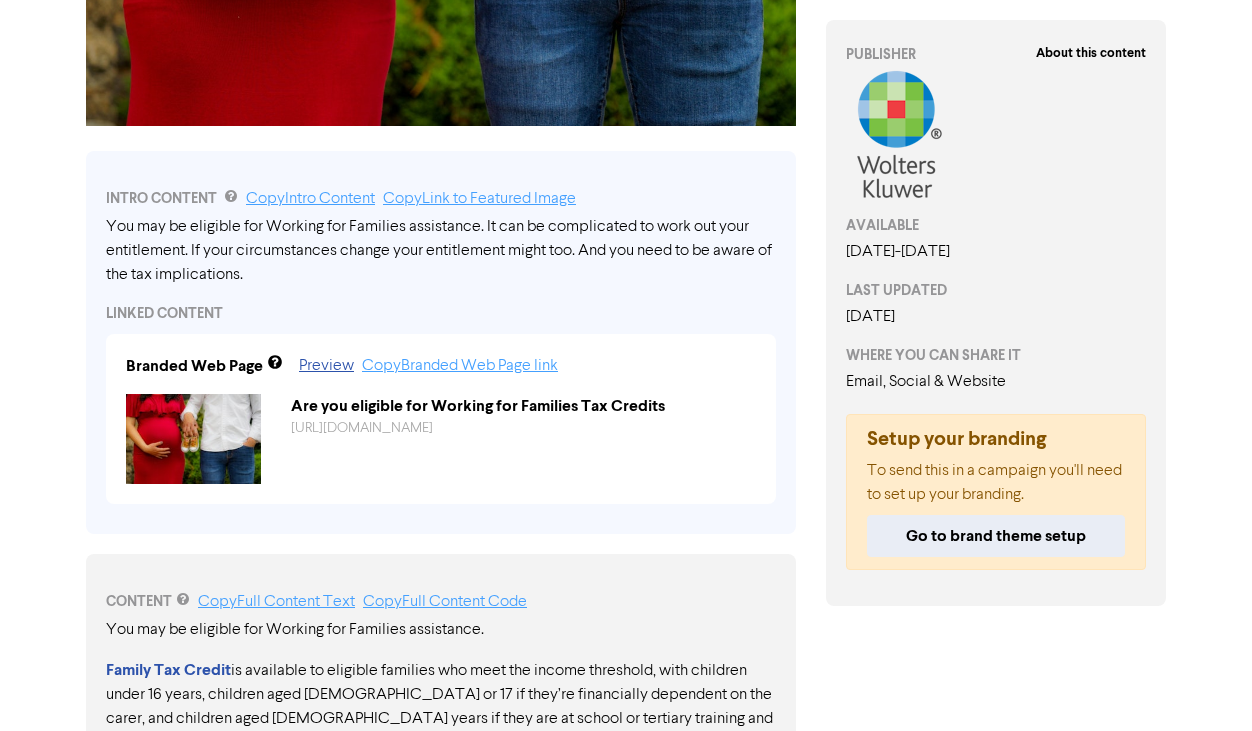 scroll, scrollTop: 688, scrollLeft: 0, axis: vertical 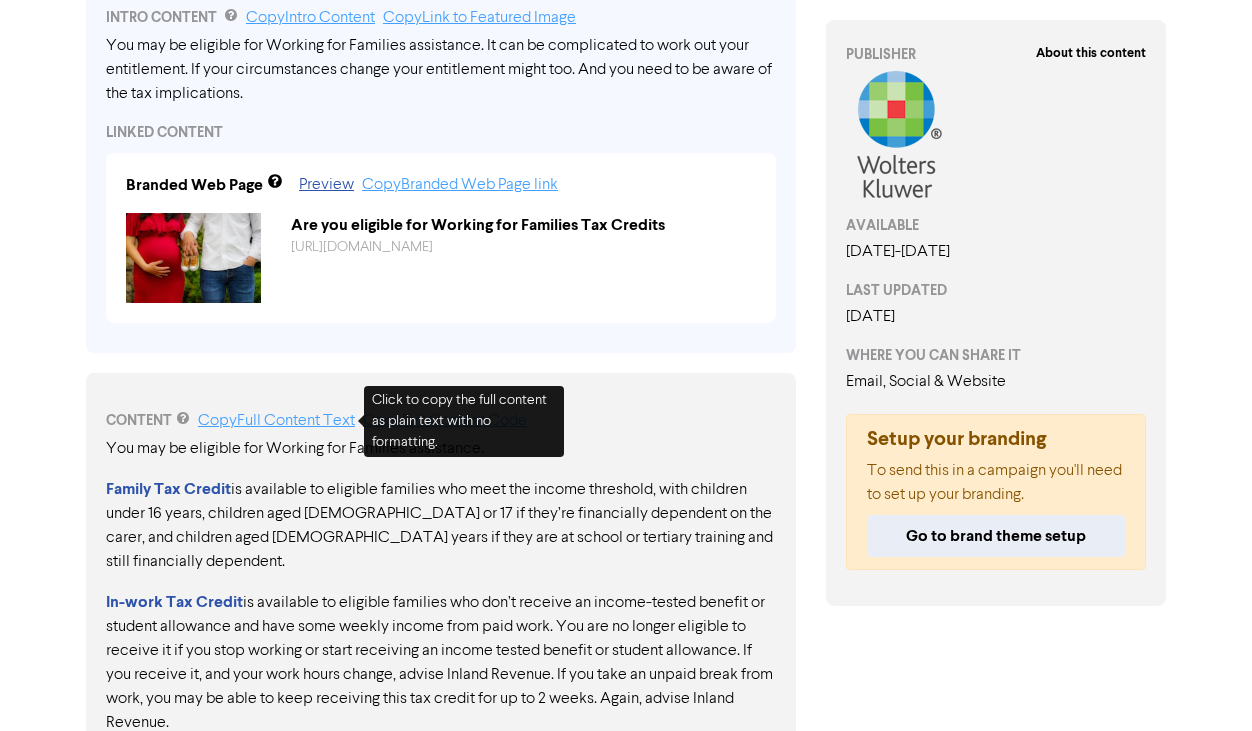 click on "Copy  Full Content Text" at bounding box center (276, 421) 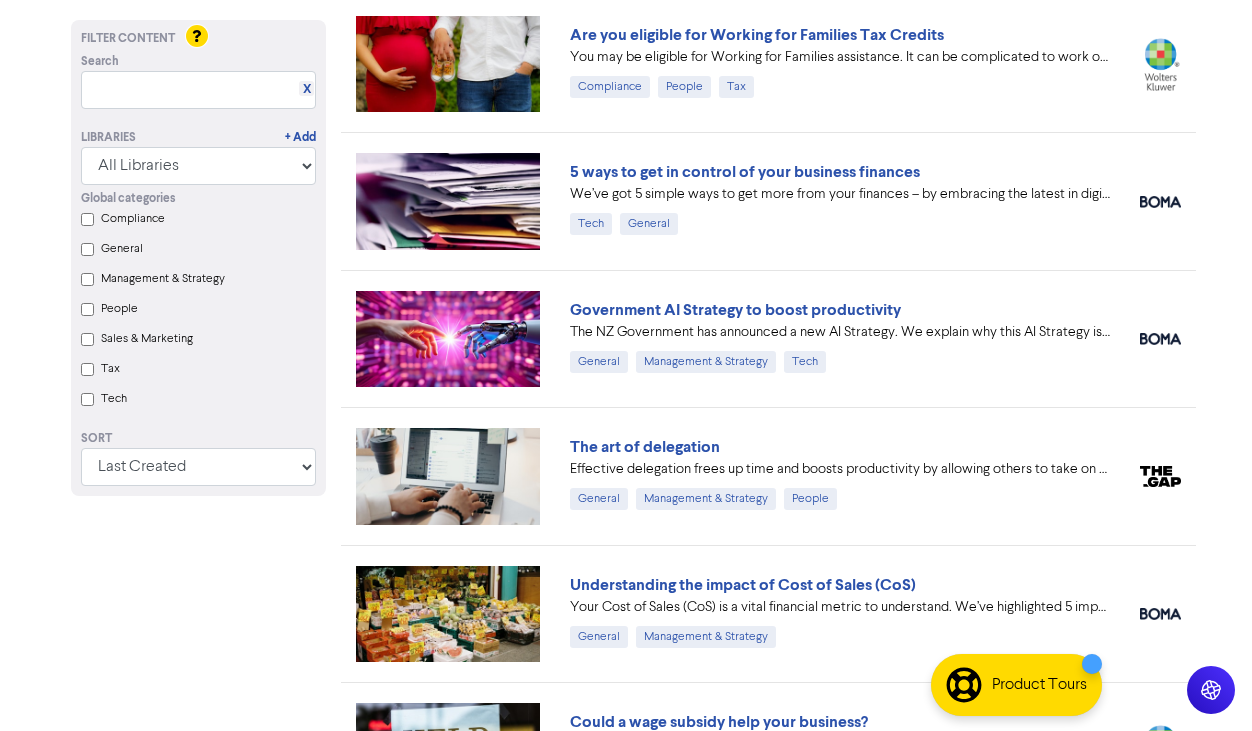 scroll, scrollTop: 148, scrollLeft: 0, axis: vertical 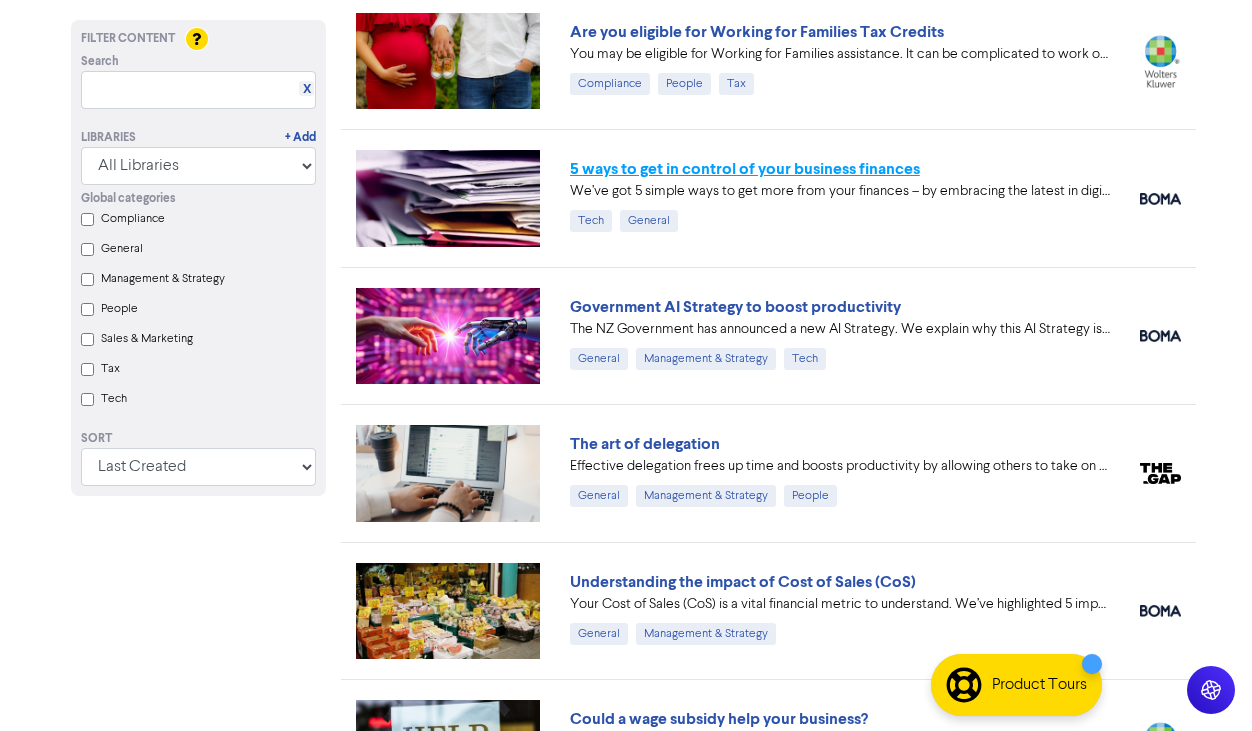 click on "5 ways to get in control of your business finances" at bounding box center [745, 169] 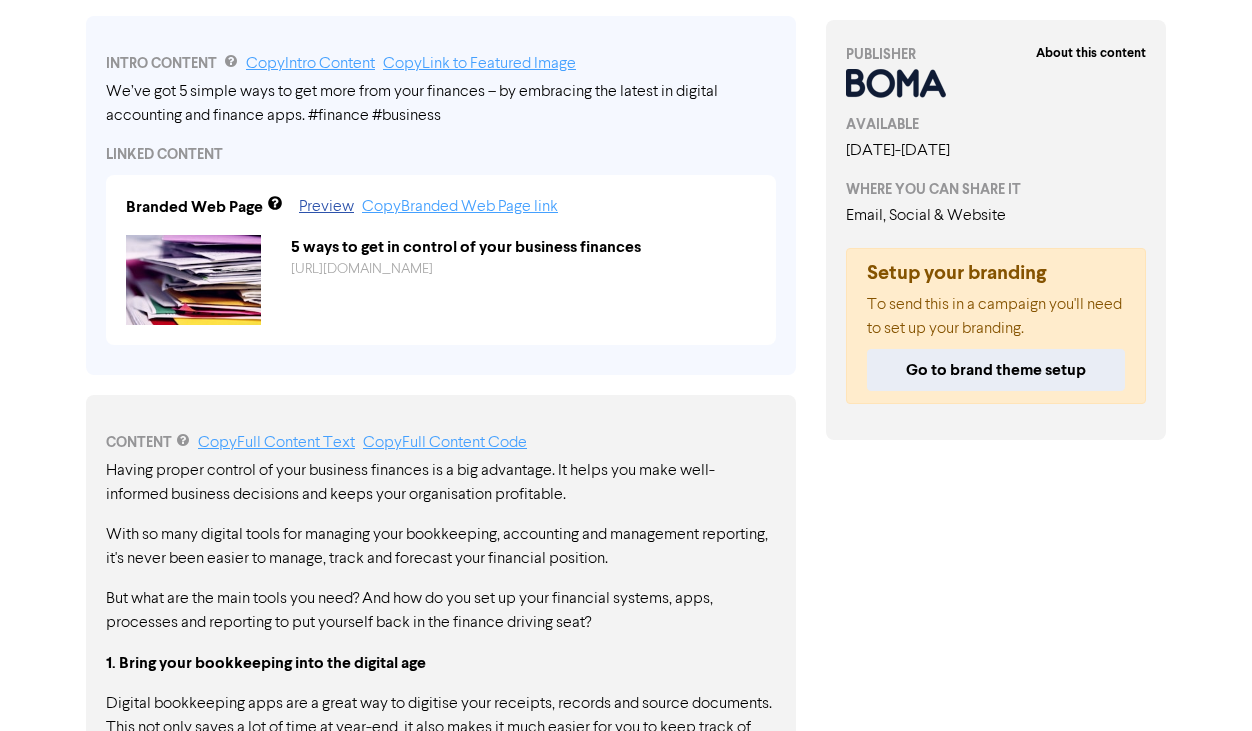 scroll, scrollTop: 687, scrollLeft: 0, axis: vertical 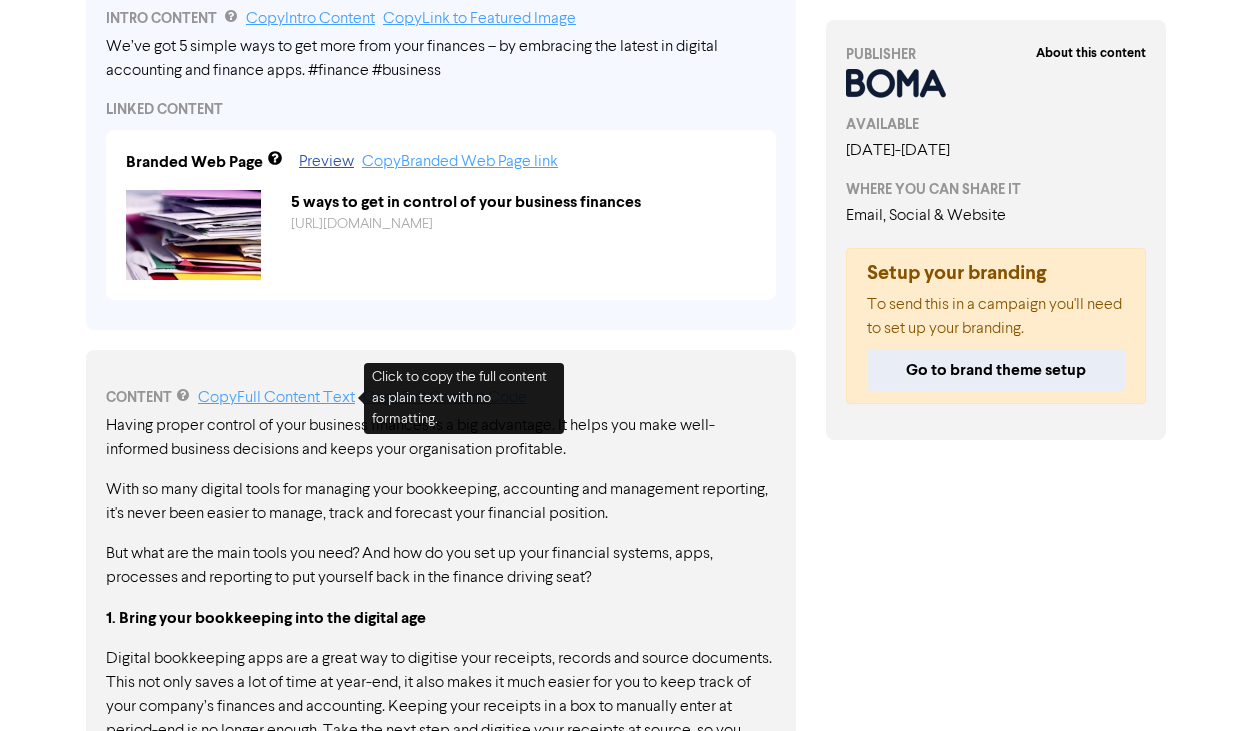 click on "Copy  Full Content Text" at bounding box center [276, 398] 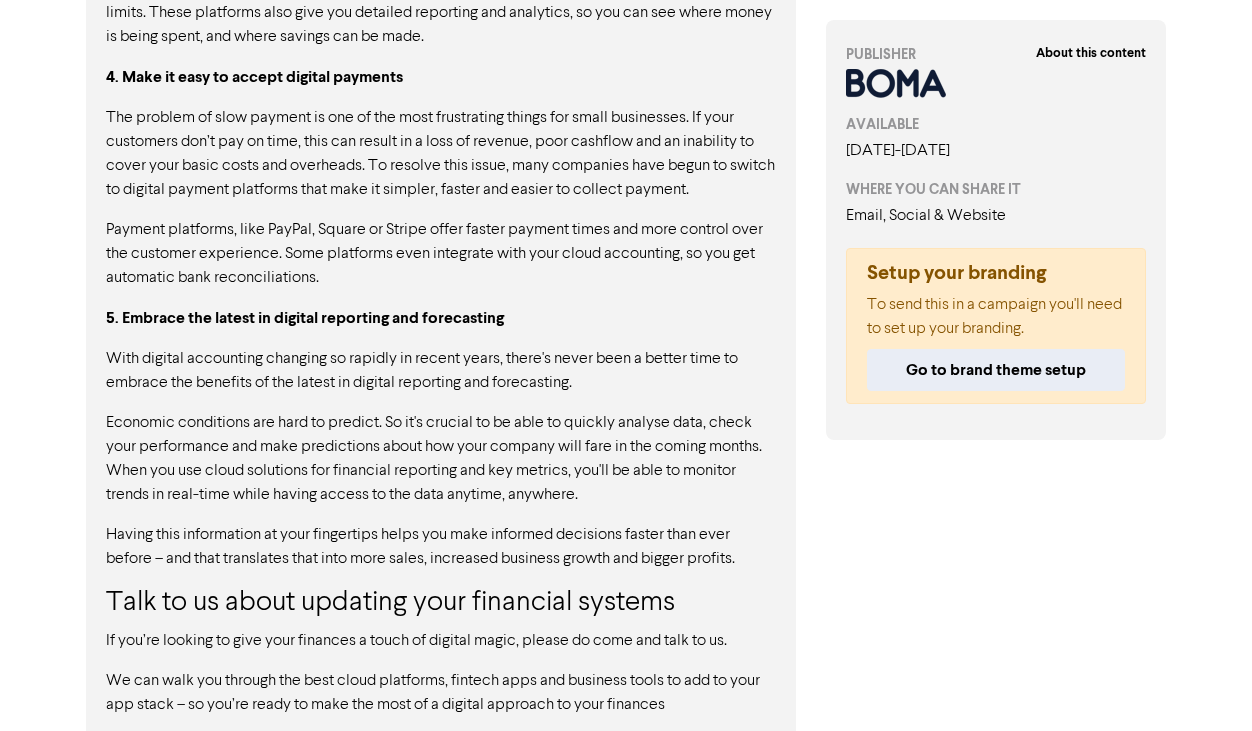 scroll, scrollTop: 2100, scrollLeft: 0, axis: vertical 